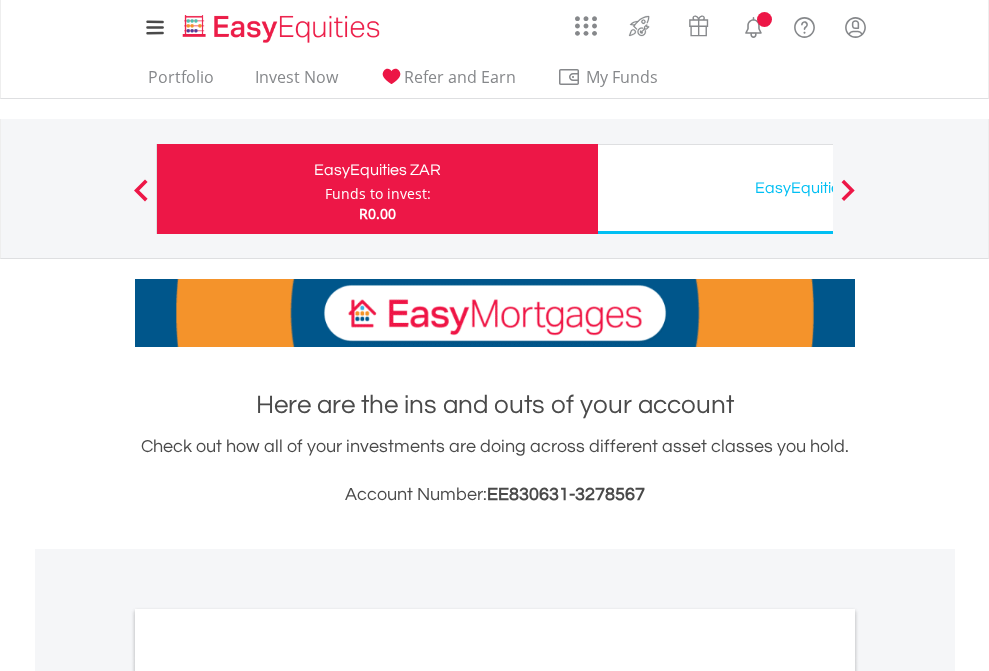 scroll, scrollTop: 0, scrollLeft: 0, axis: both 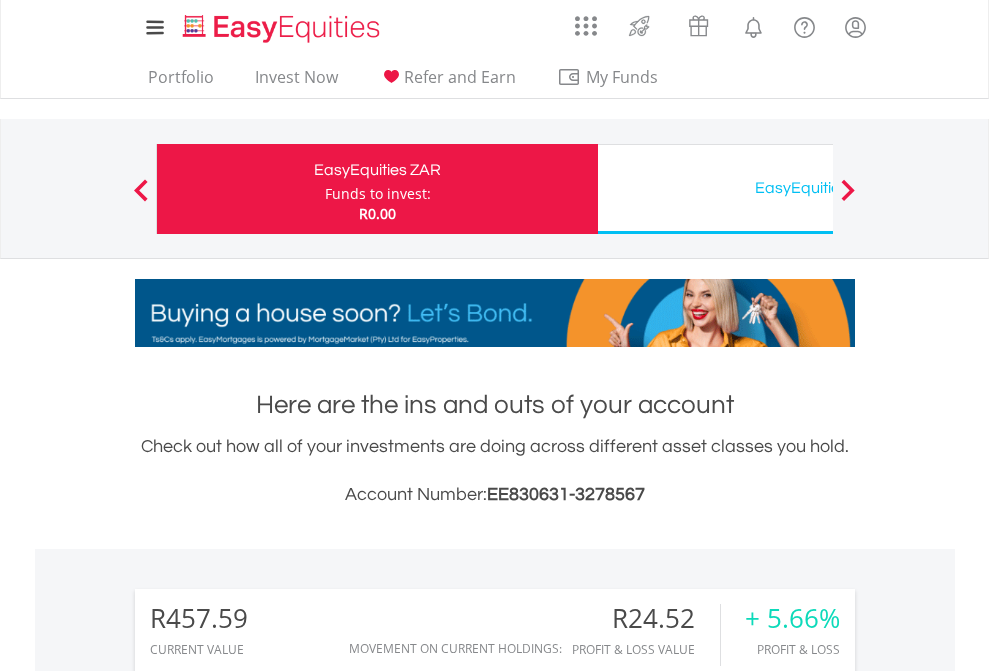 click on "Funds to invest:" at bounding box center (378, 194) 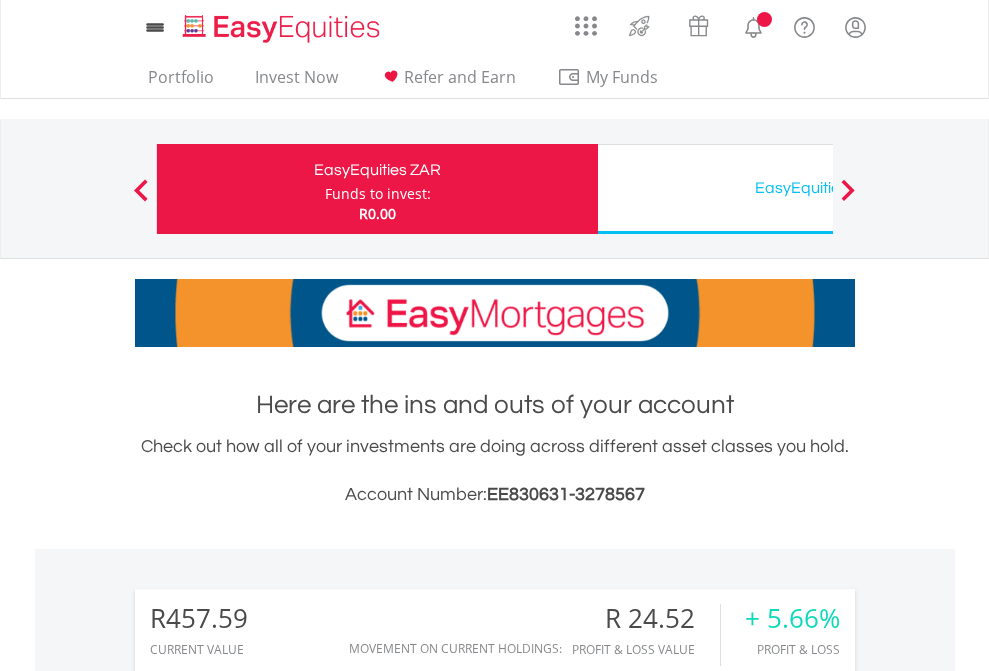 scroll, scrollTop: 0, scrollLeft: 0, axis: both 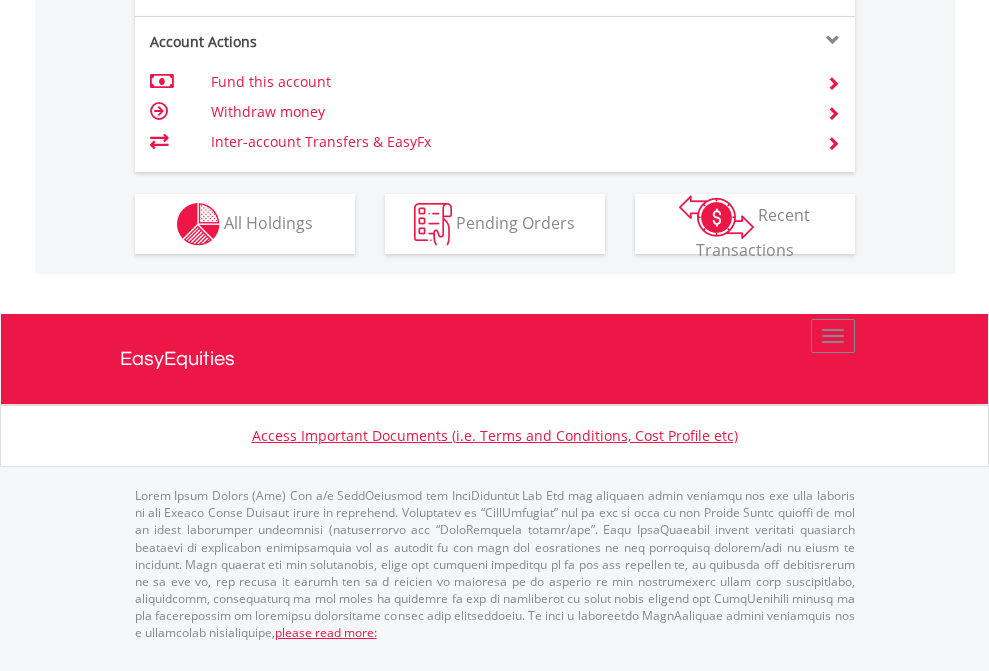 click on "Investment types" at bounding box center (706, -337) 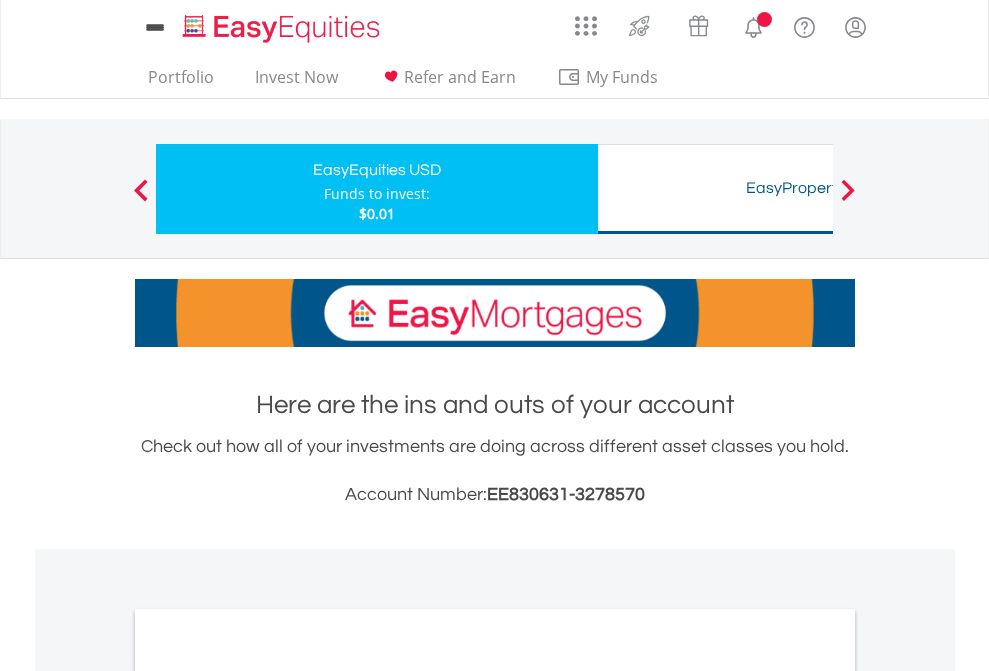 scroll, scrollTop: 0, scrollLeft: 0, axis: both 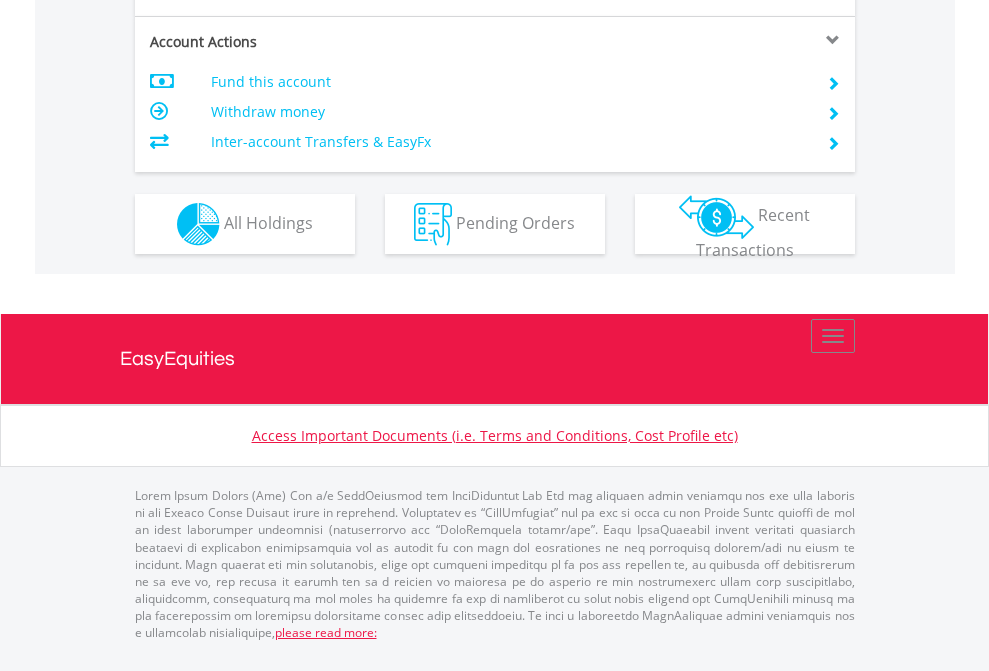 click on "Investment types" at bounding box center (706, -337) 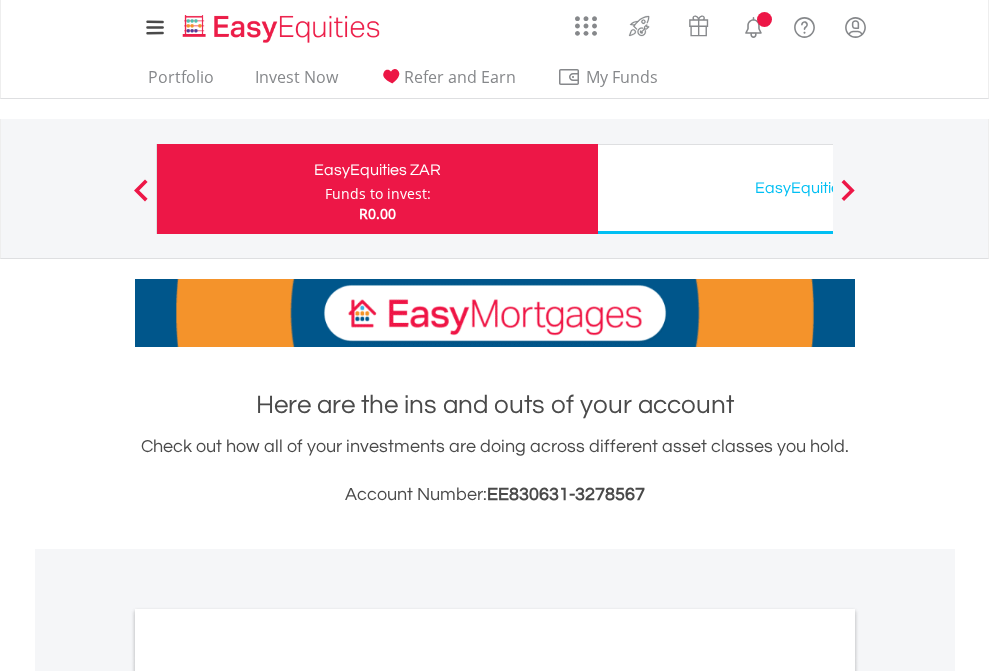 scroll, scrollTop: 1202, scrollLeft: 0, axis: vertical 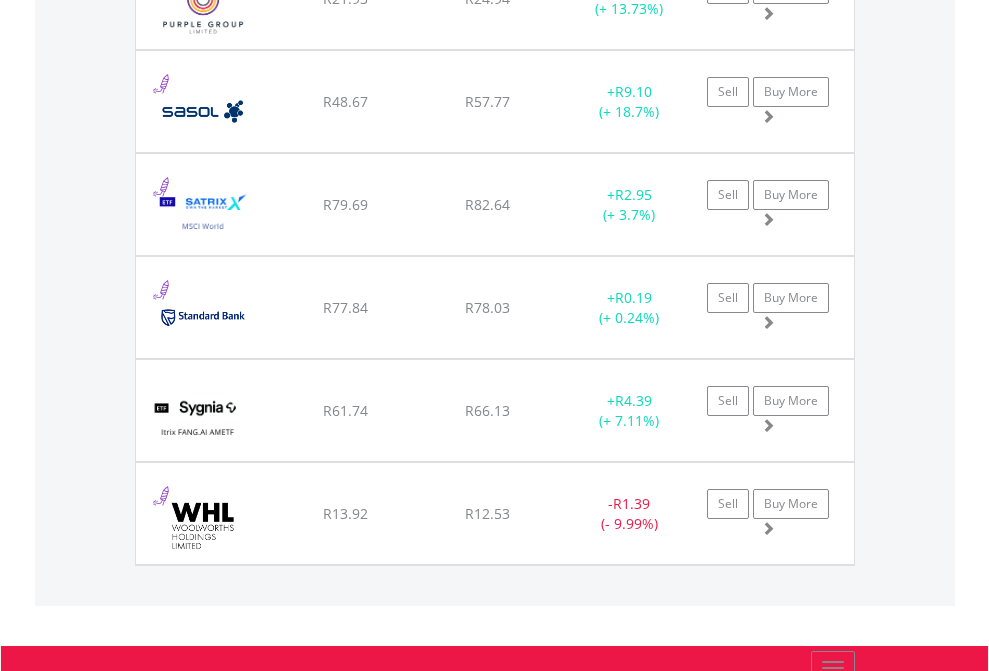 click on "EasyEquities USD" at bounding box center (818, -2116) 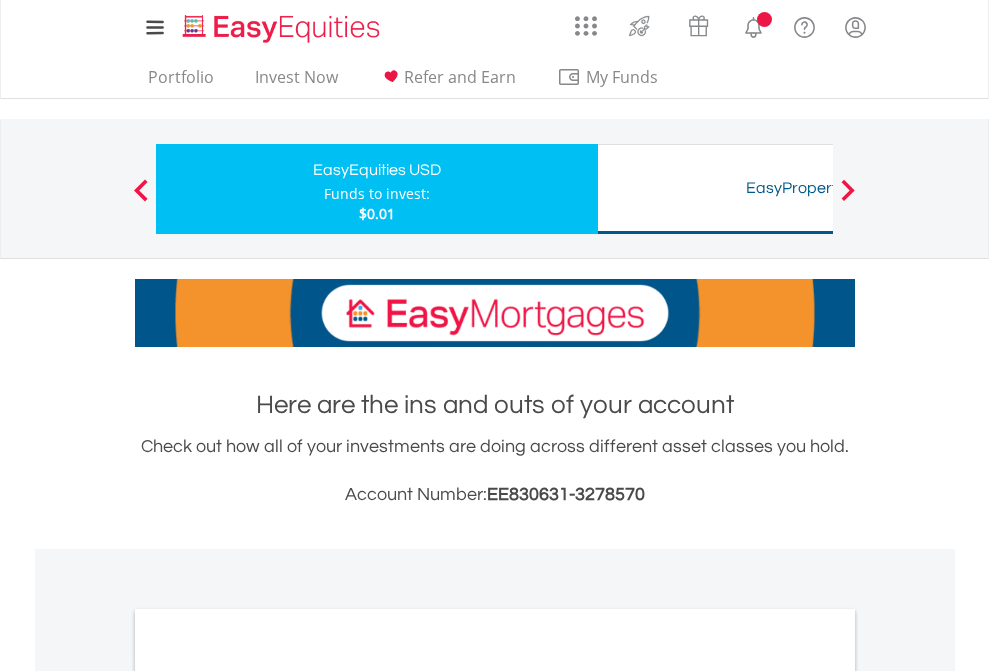 scroll, scrollTop: 0, scrollLeft: 0, axis: both 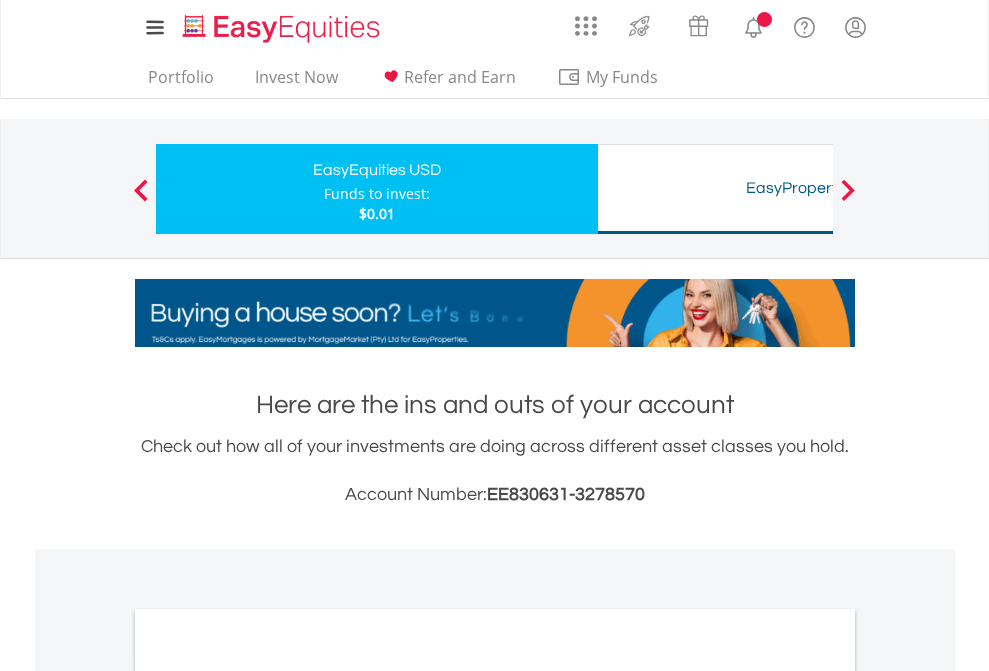 click on "All Holdings" at bounding box center [268, 1096] 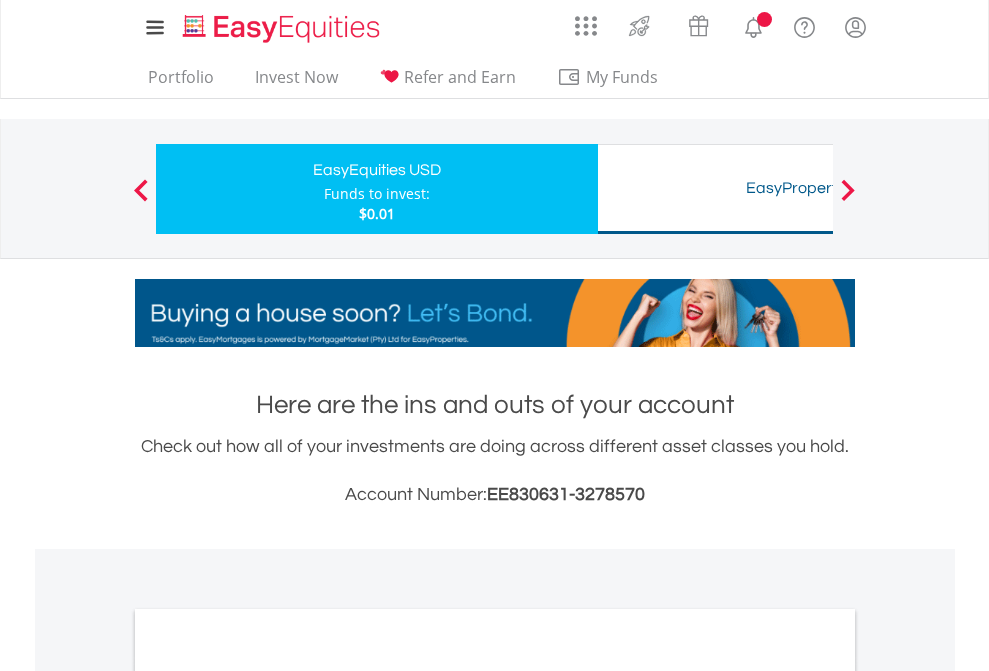 scroll, scrollTop: 1202, scrollLeft: 0, axis: vertical 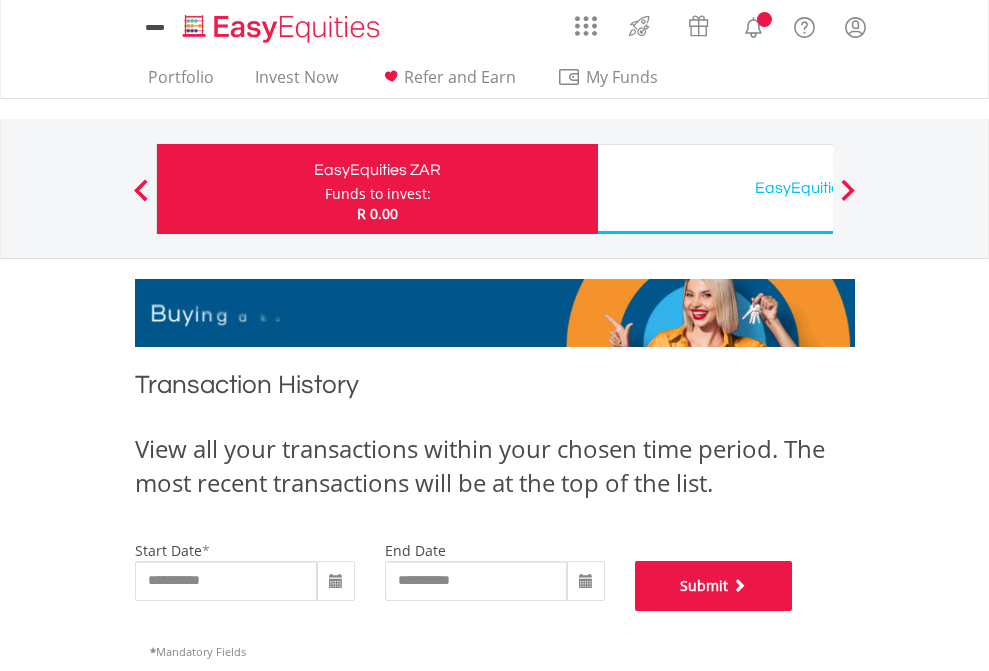 click on "Submit" at bounding box center (714, 586) 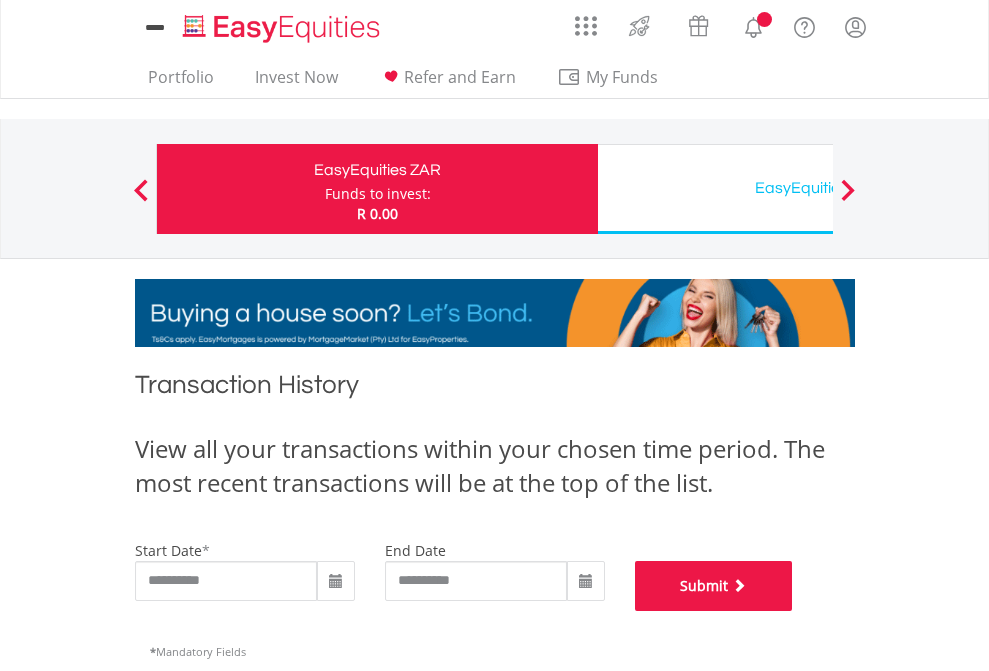 scroll, scrollTop: 811, scrollLeft: 0, axis: vertical 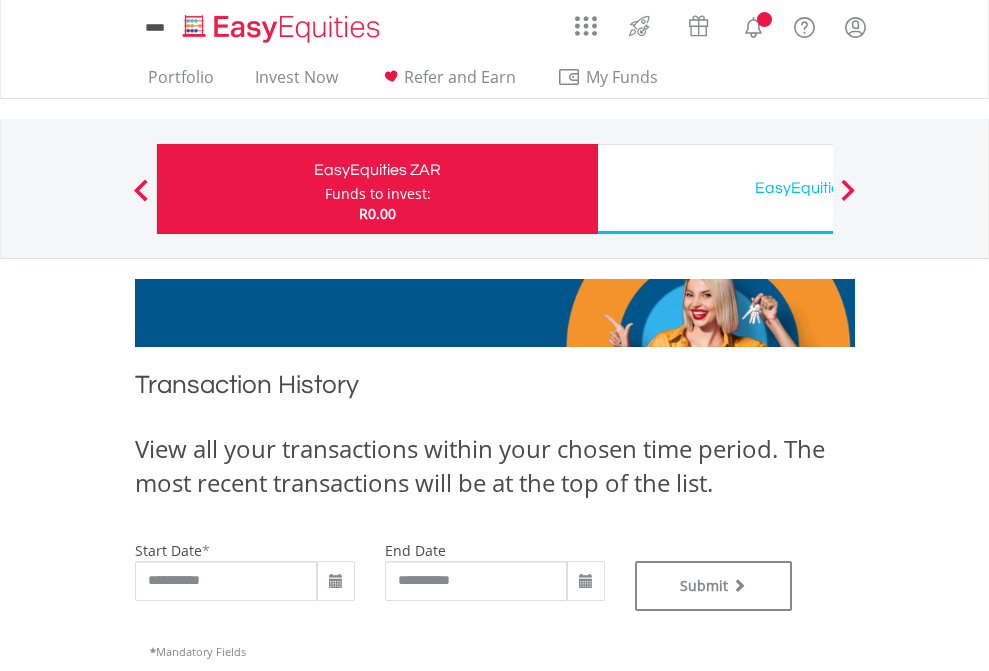 click on "EasyEquities USD" at bounding box center [818, 188] 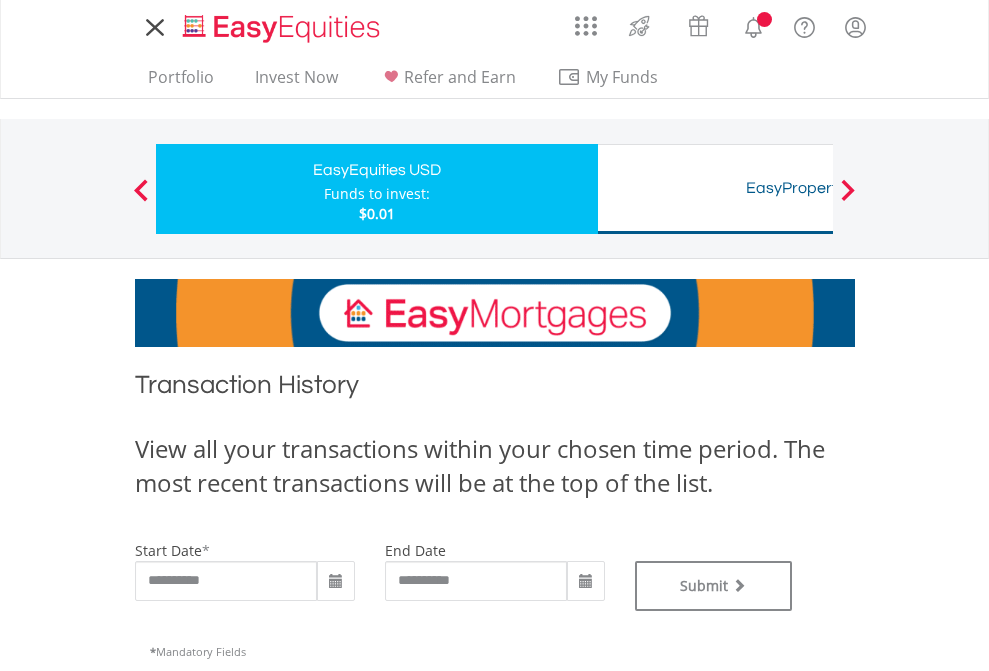scroll, scrollTop: 0, scrollLeft: 0, axis: both 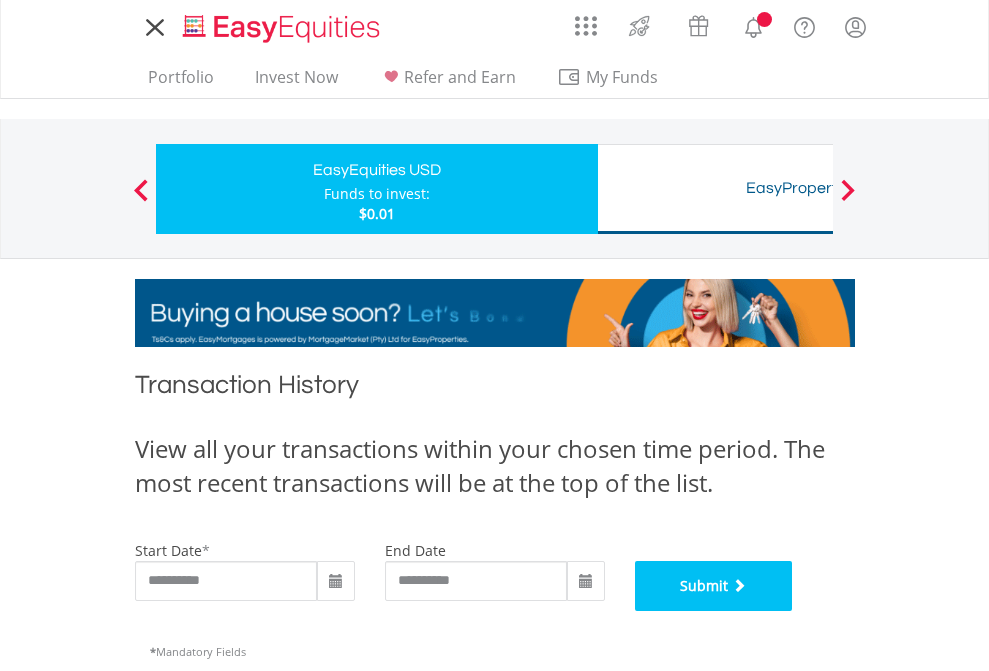 click on "Submit" at bounding box center [714, 586] 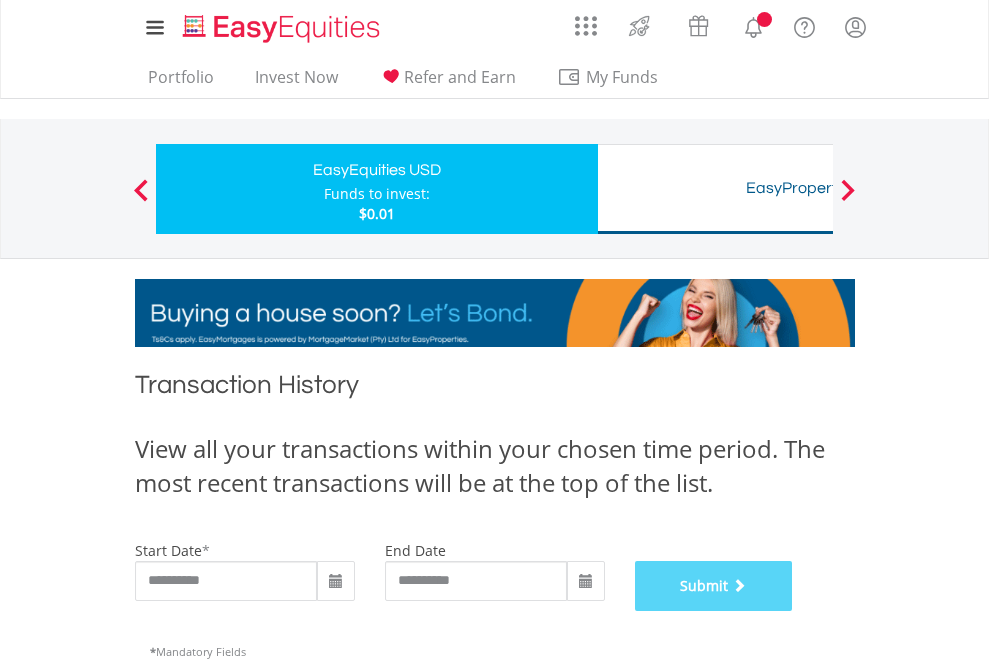 scroll, scrollTop: 811, scrollLeft: 0, axis: vertical 